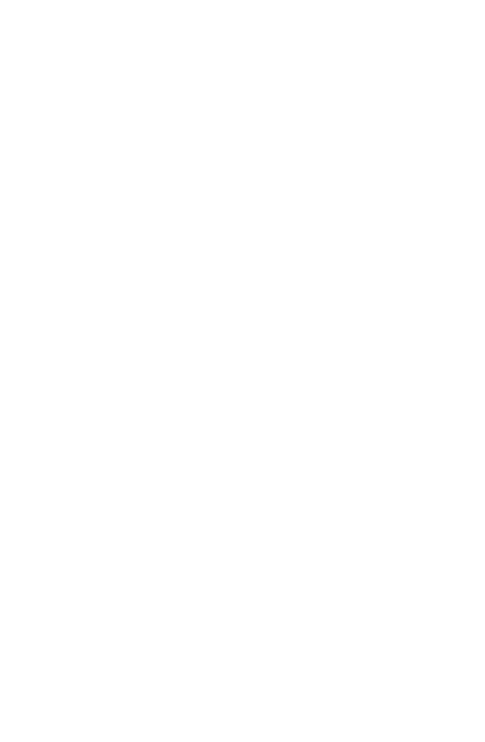 scroll, scrollTop: 0, scrollLeft: 0, axis: both 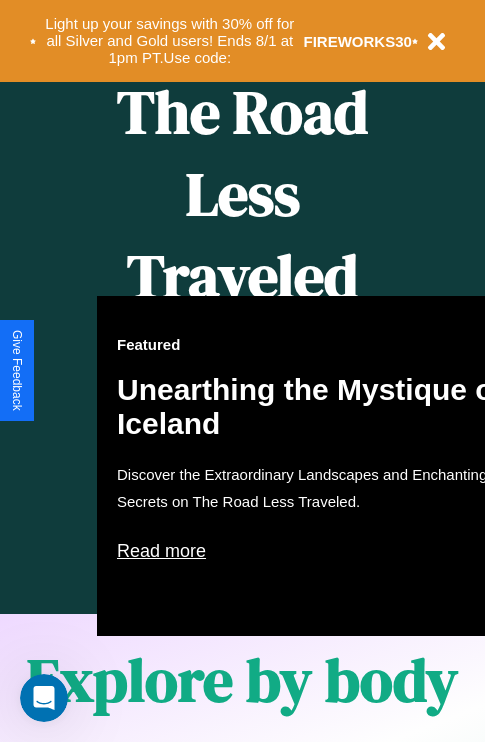 click on "Featured Unearthing the Mystique of Iceland Discover the Extraordinary Landscapes and Enchanting Secrets on The Road Less Traveled. Read more" at bounding box center [317, 466] 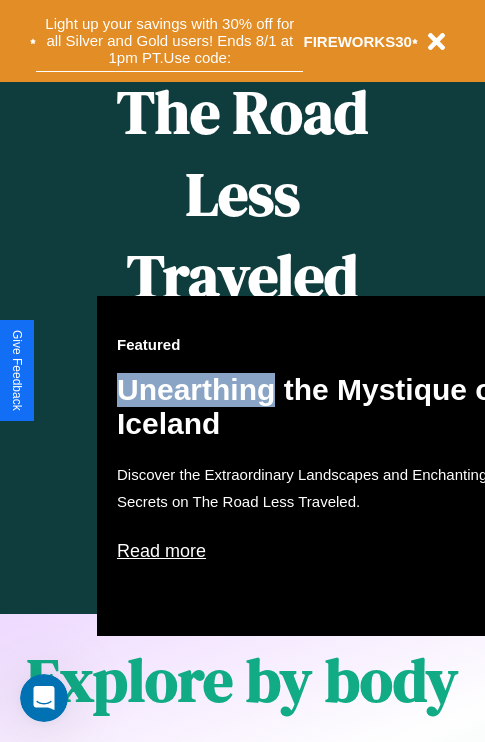 click on "Light up your savings with 30% off for all Silver and Gold users! Ends 8/1 at 1pm PT.  Use code:" at bounding box center (169, 41) 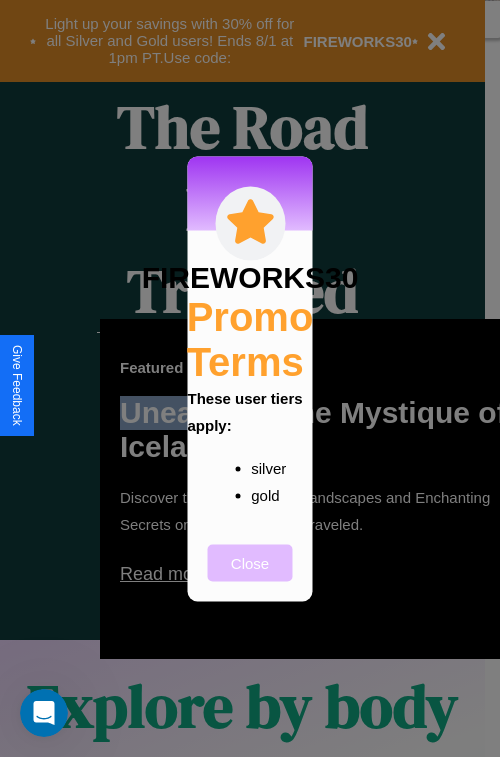 click on "Close" at bounding box center (250, 562) 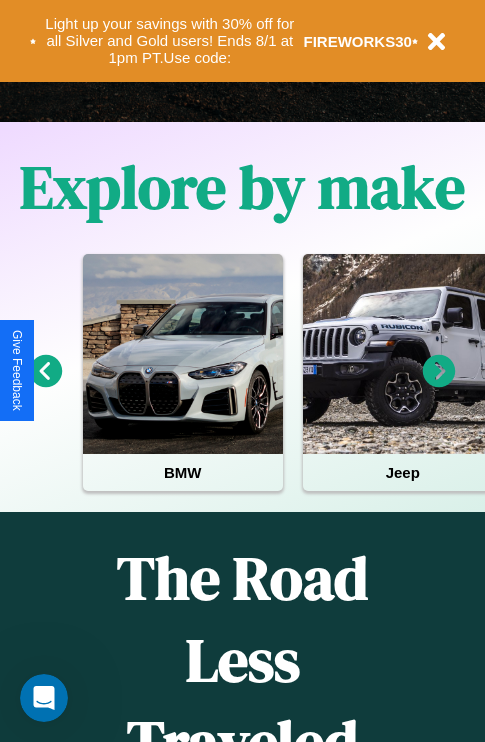 scroll, scrollTop: 308, scrollLeft: 0, axis: vertical 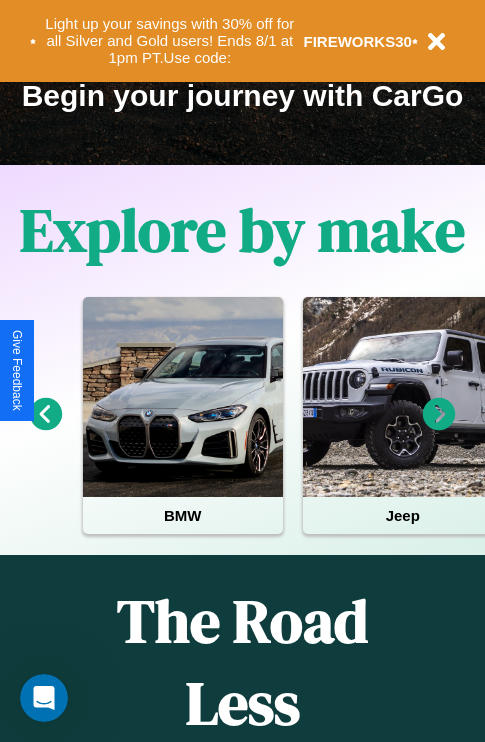 click 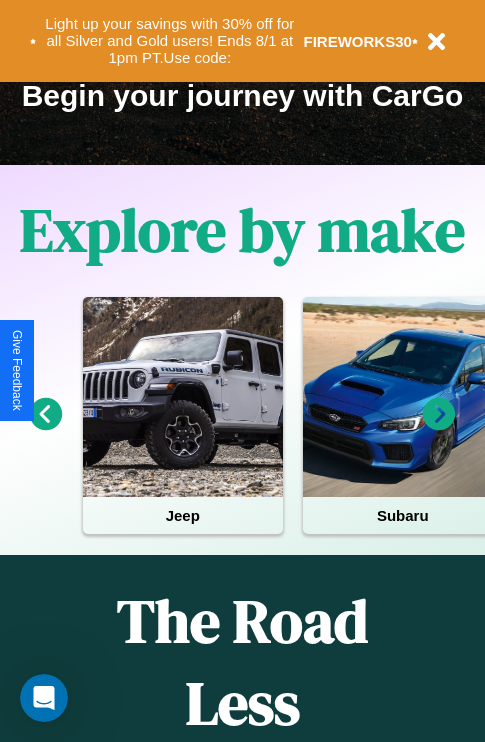 click 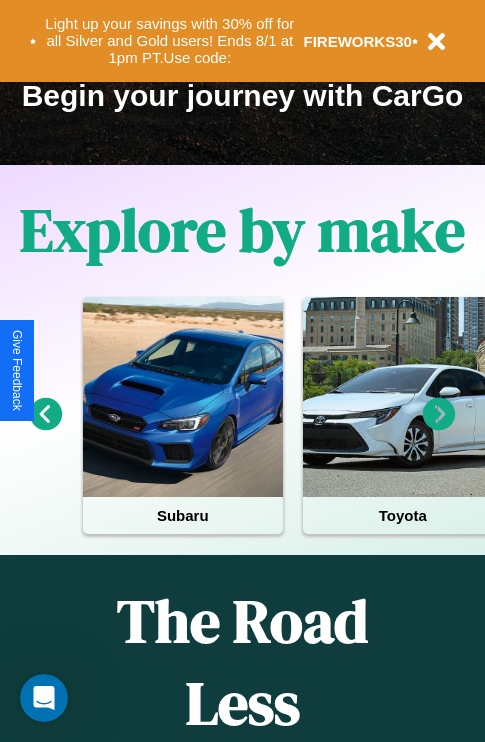 click 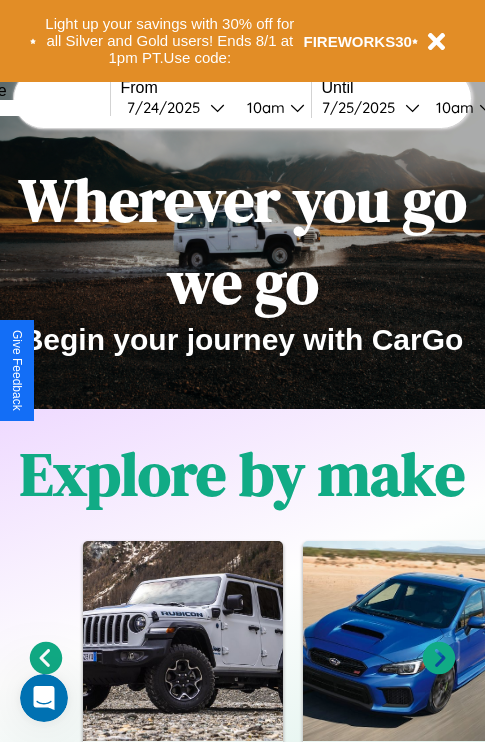 scroll, scrollTop: 0, scrollLeft: 0, axis: both 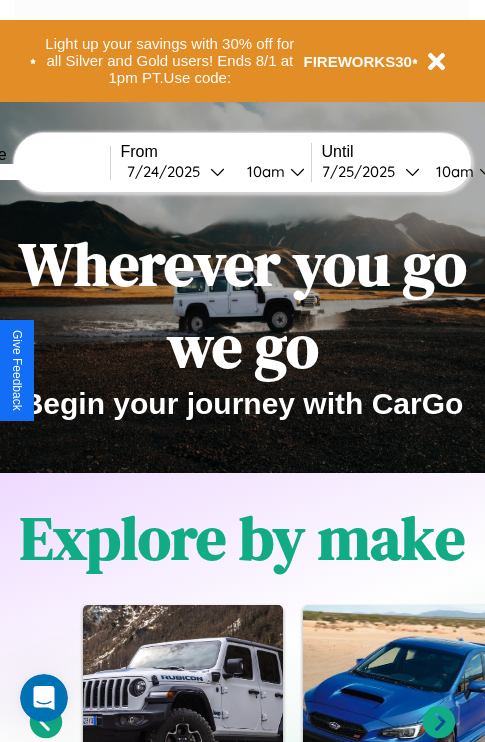 click at bounding box center [35, 172] 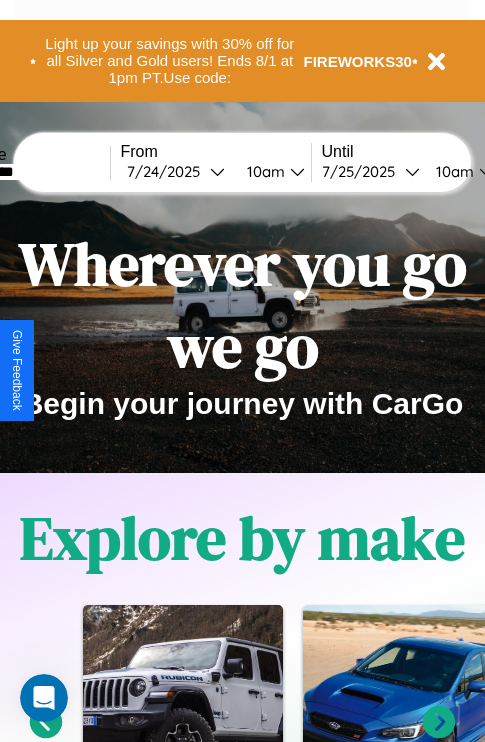 type on "*********" 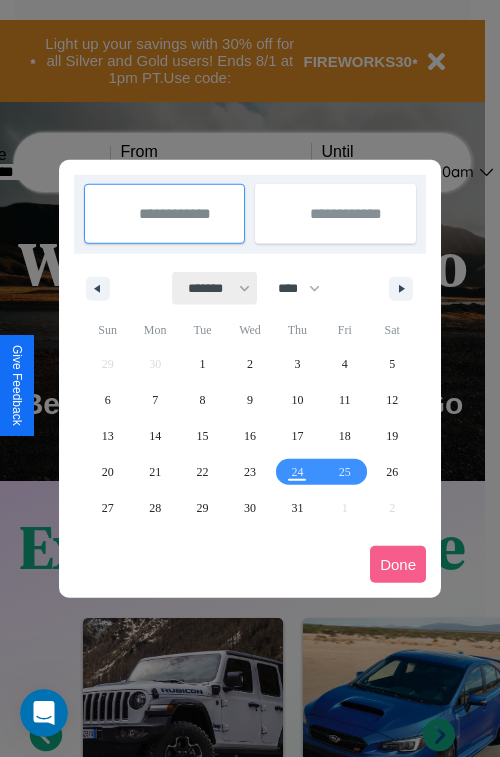 click on "******* ******** ***** ***** *** **** **** ****** ********* ******* ******** ********" at bounding box center [215, 288] 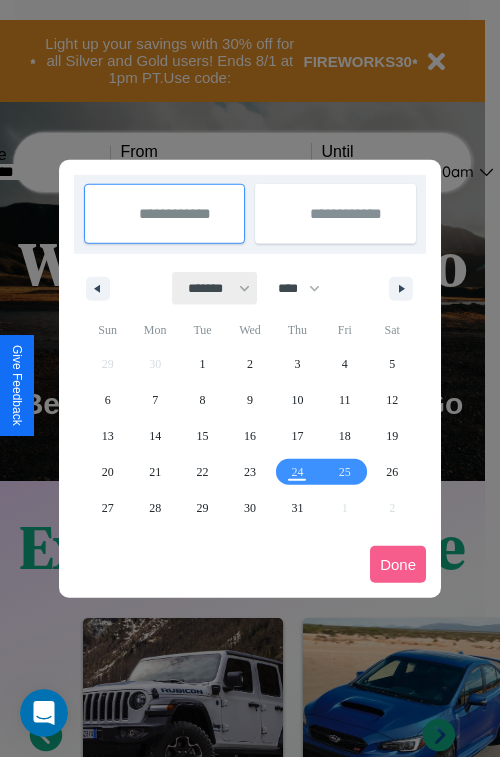 select on "**" 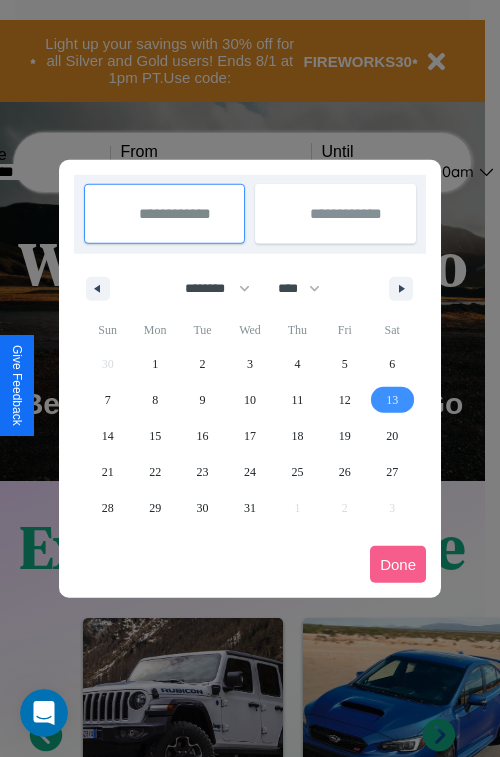 click on "13" at bounding box center (392, 400) 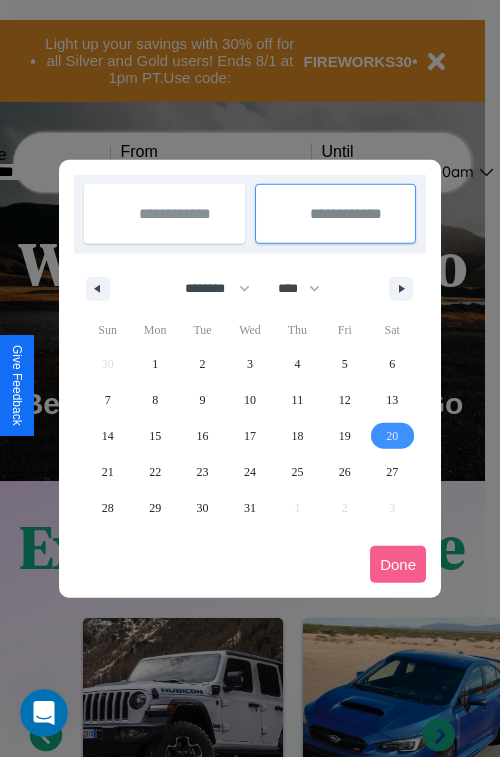 click on "20" at bounding box center (392, 436) 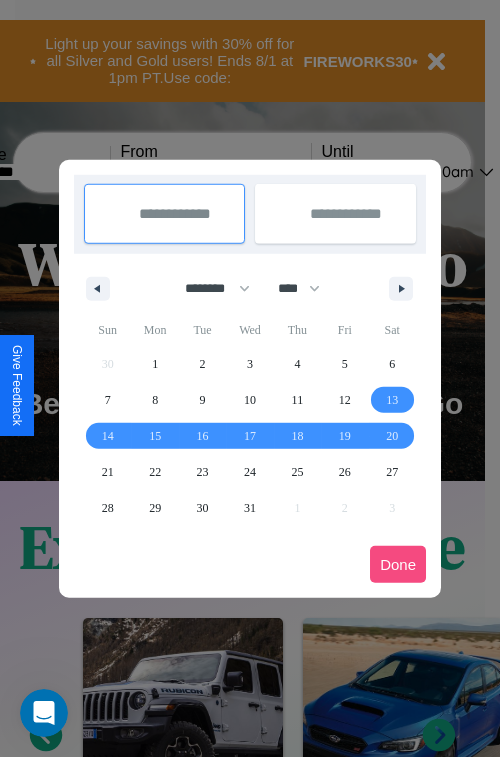 click on "Done" at bounding box center [398, 564] 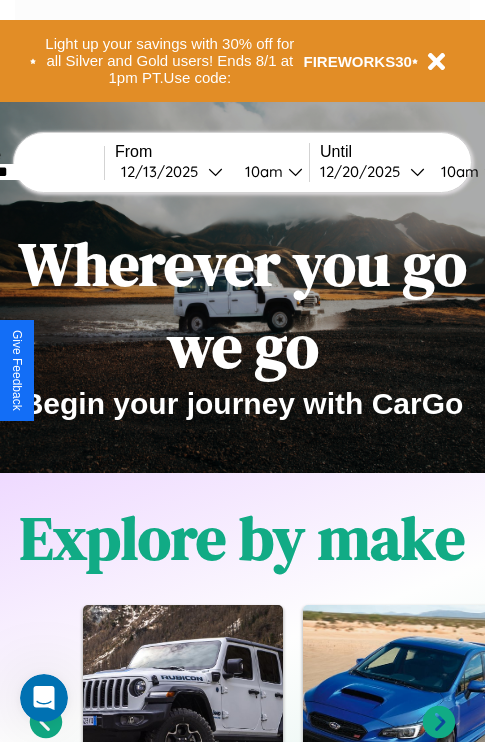 click on "10am" at bounding box center (261, 171) 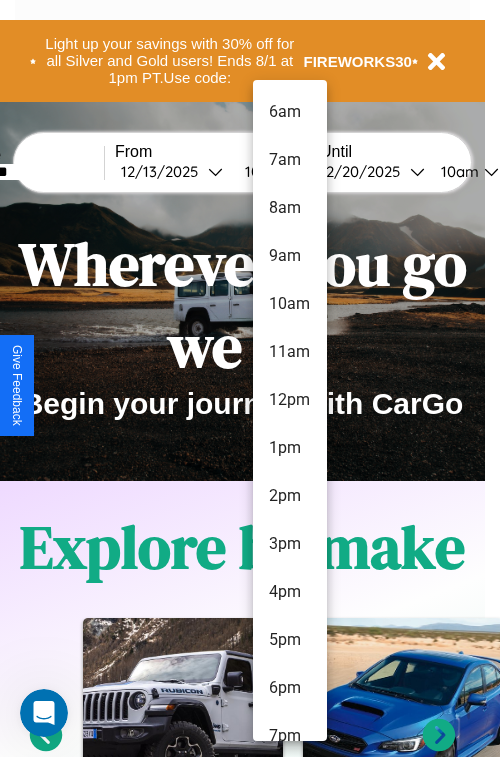 click on "5pm" at bounding box center (290, 640) 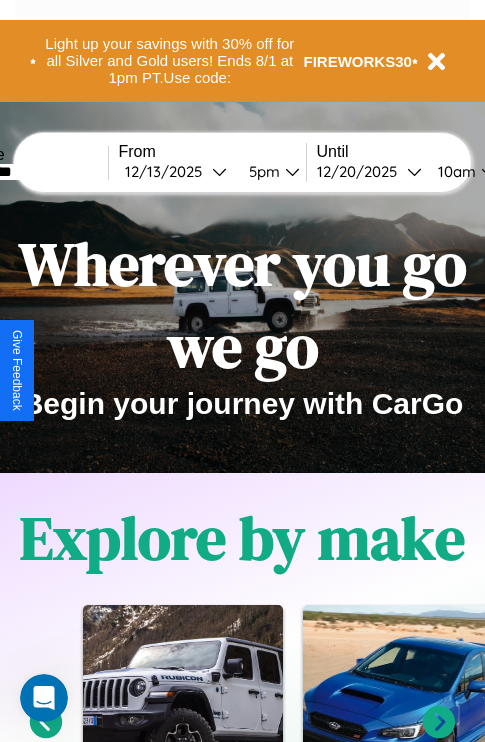 scroll, scrollTop: 0, scrollLeft: 78, axis: horizontal 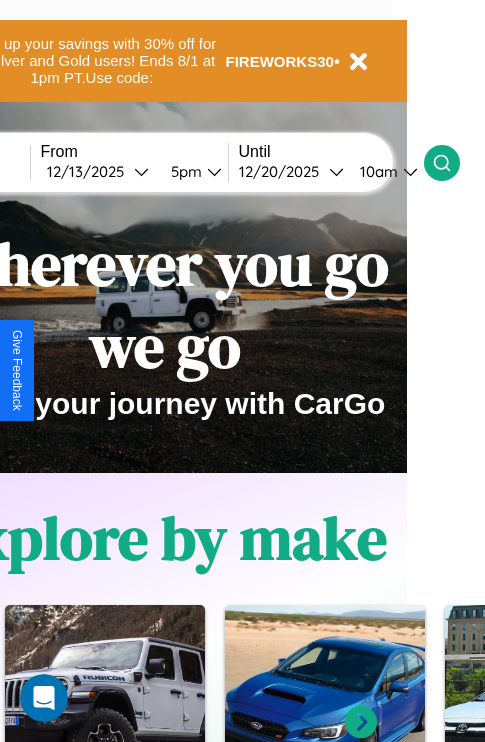click 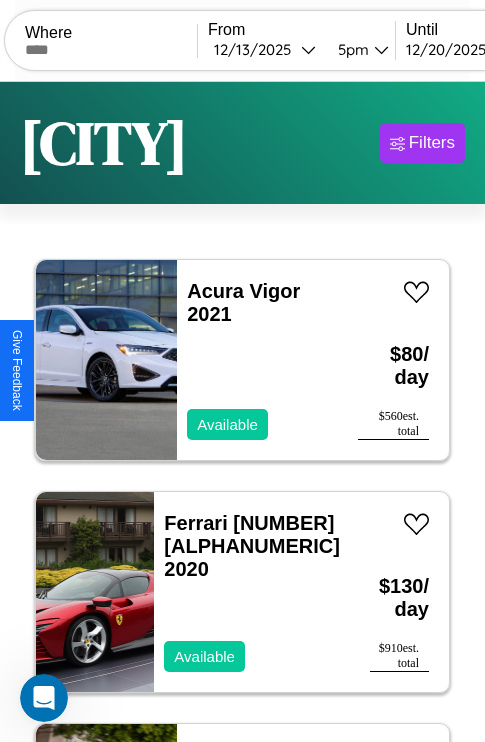 scroll, scrollTop: 66, scrollLeft: 0, axis: vertical 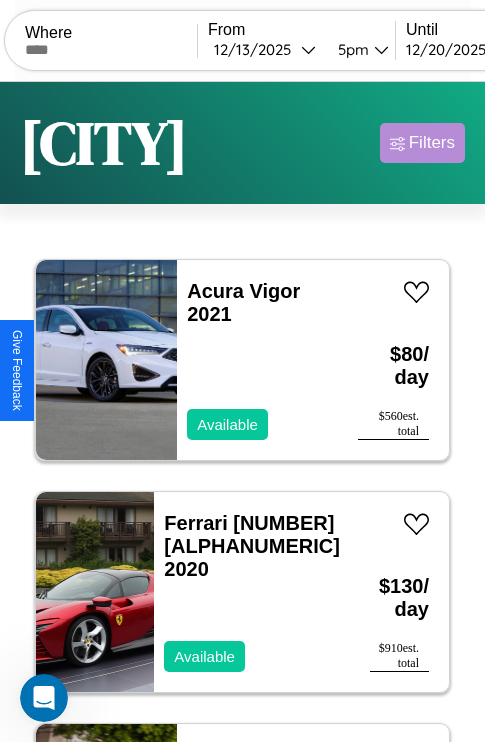 click on "Filters" at bounding box center [432, 143] 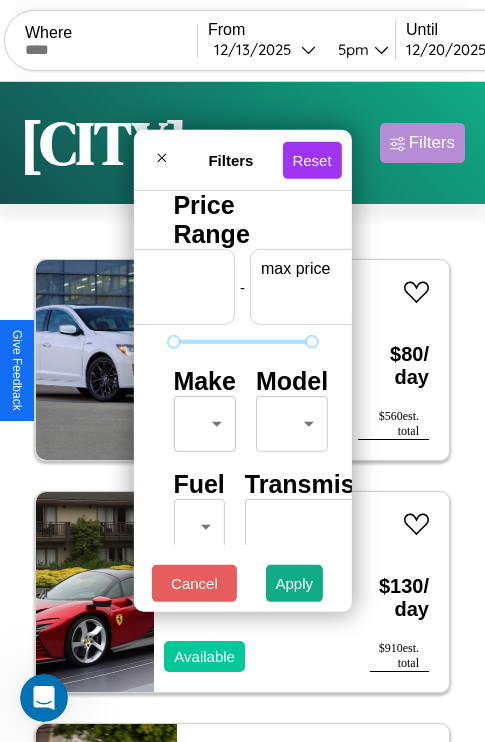 scroll, scrollTop: 0, scrollLeft: 124, axis: horizontal 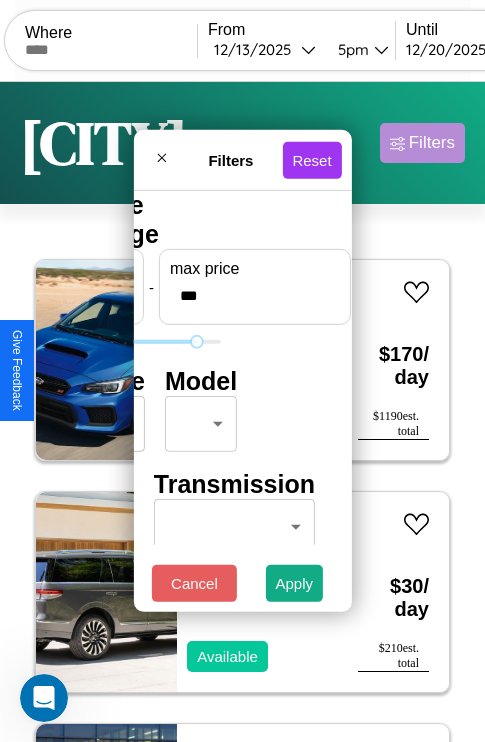 type on "***" 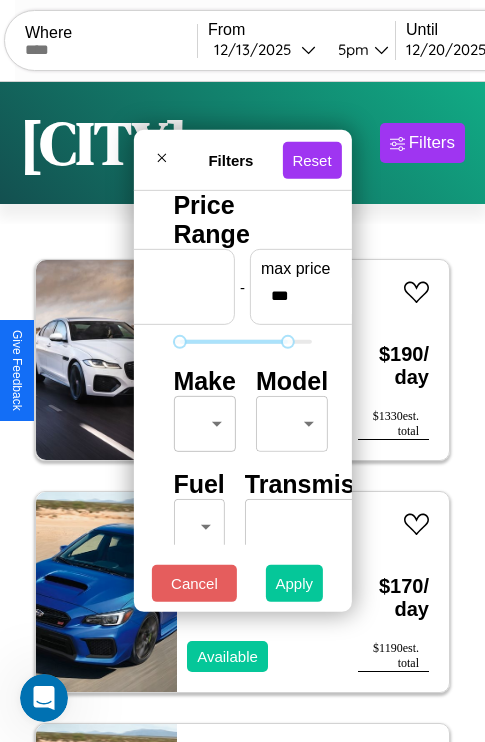 type on "**" 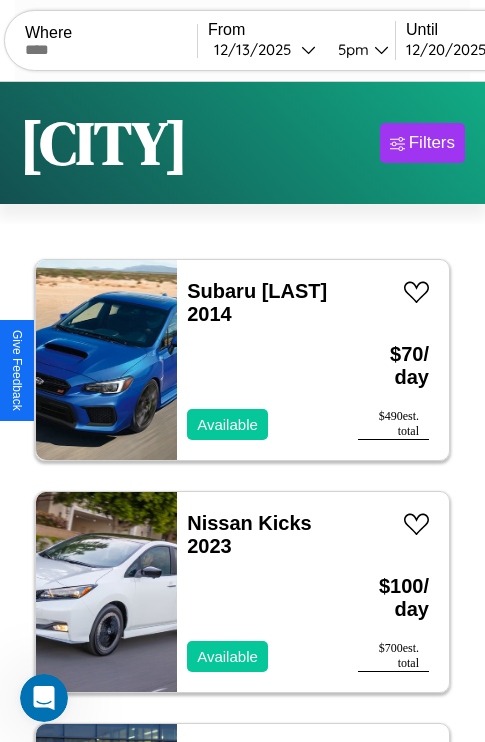 scroll, scrollTop: 95, scrollLeft: 0, axis: vertical 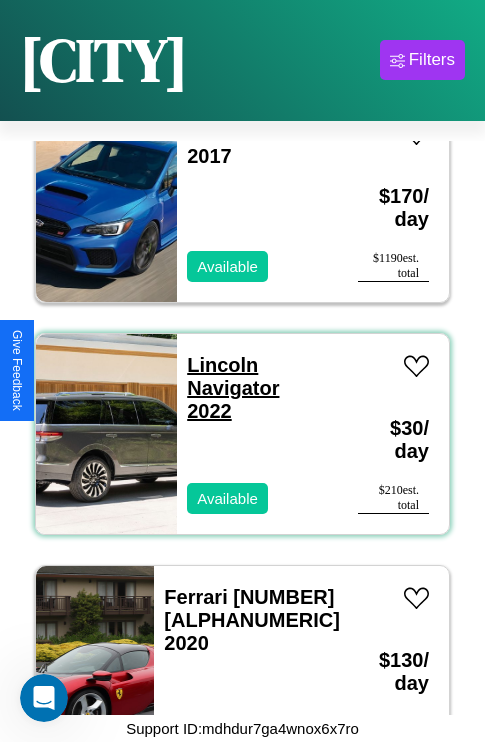 click on "Lincoln   Navigator   2022" at bounding box center [233, 388] 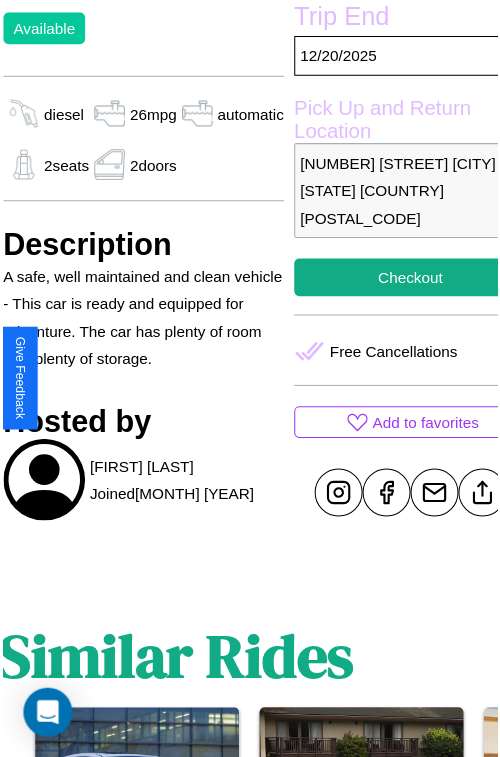 scroll, scrollTop: 574, scrollLeft: 88, axis: both 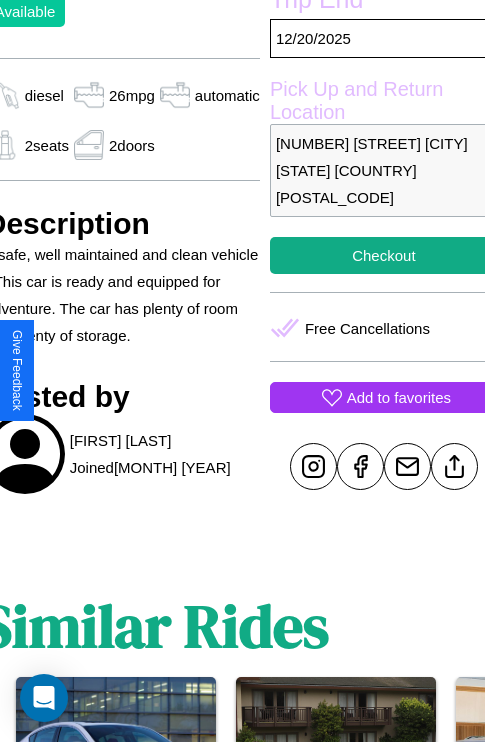 click on "Add to favorites" at bounding box center [399, 397] 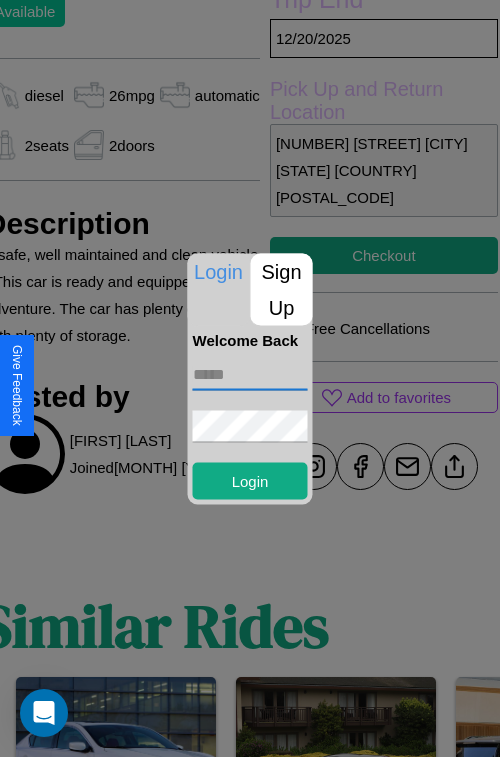 click at bounding box center (250, 374) 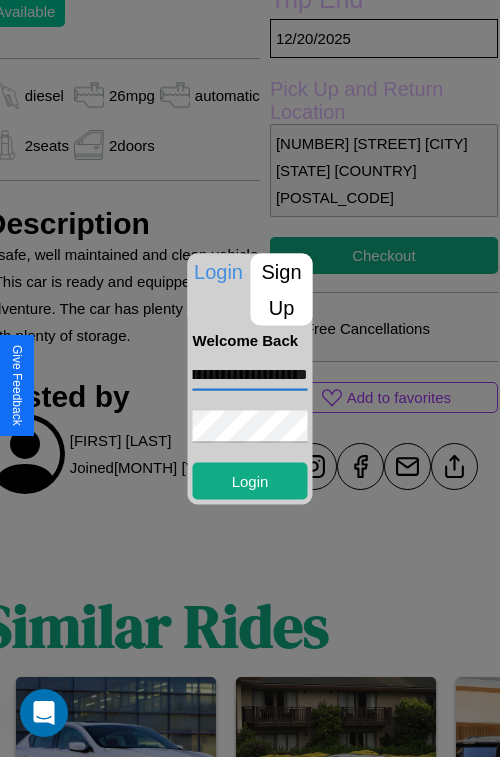 scroll, scrollTop: 0, scrollLeft: 70, axis: horizontal 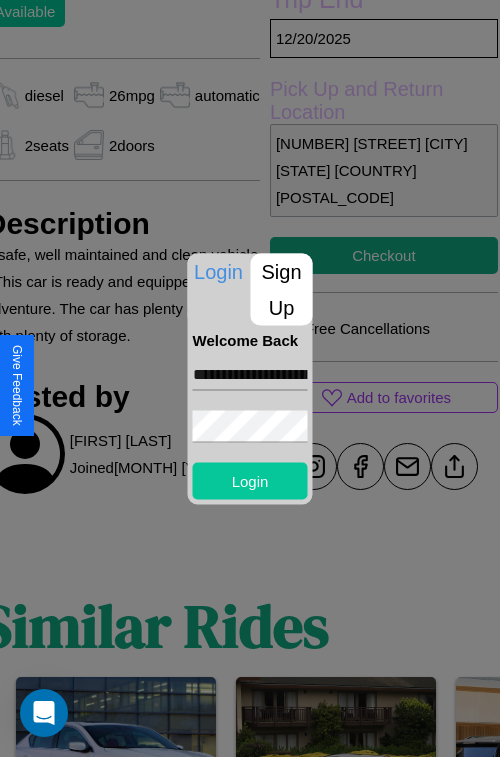 click on "Login" at bounding box center [250, 480] 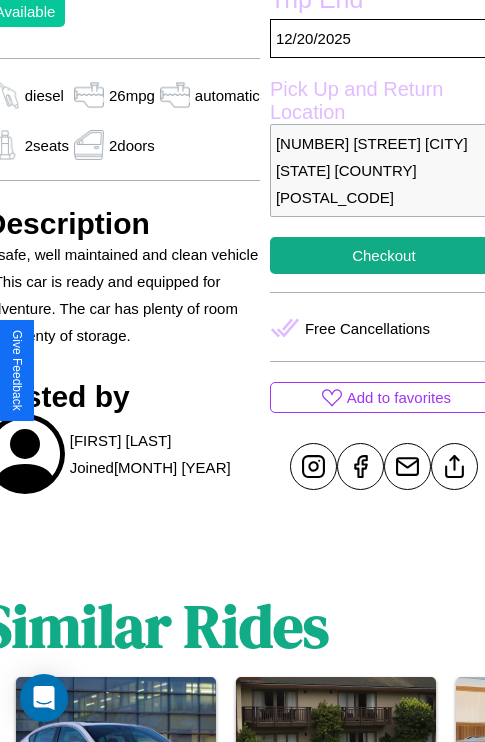 scroll, scrollTop: 432, scrollLeft: 88, axis: both 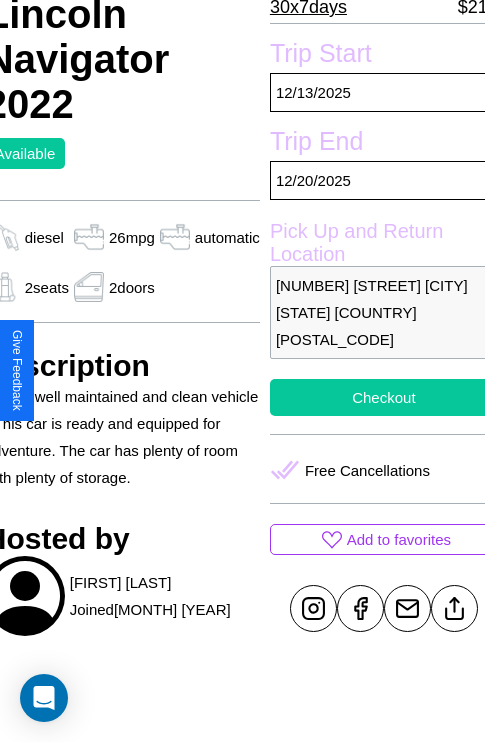 click on "Checkout" at bounding box center [384, 397] 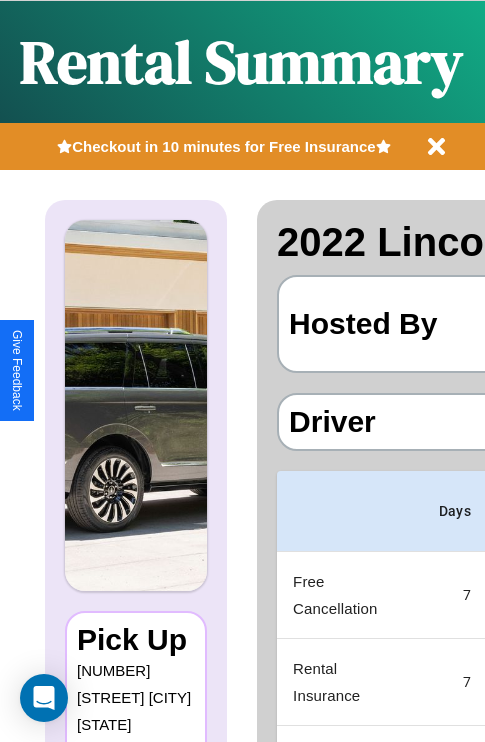 scroll, scrollTop: 0, scrollLeft: 383, axis: horizontal 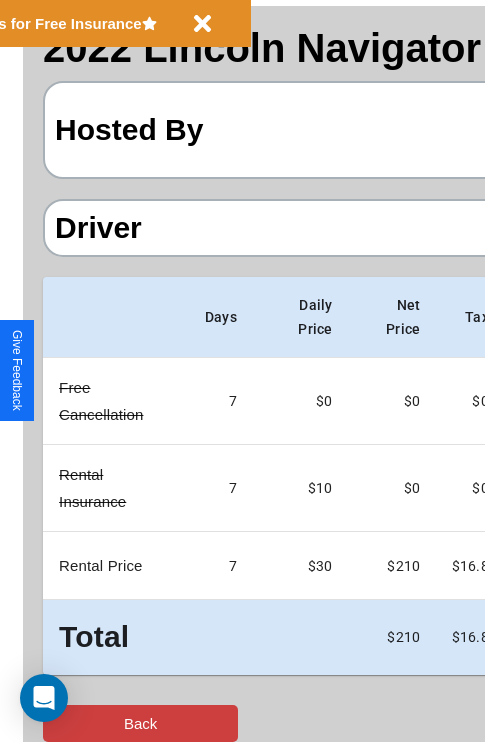 click on "Back" at bounding box center (140, 723) 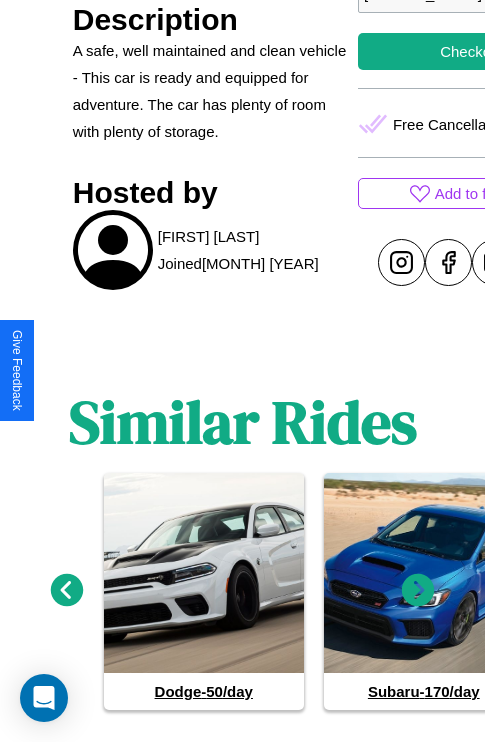 scroll, scrollTop: 786, scrollLeft: 0, axis: vertical 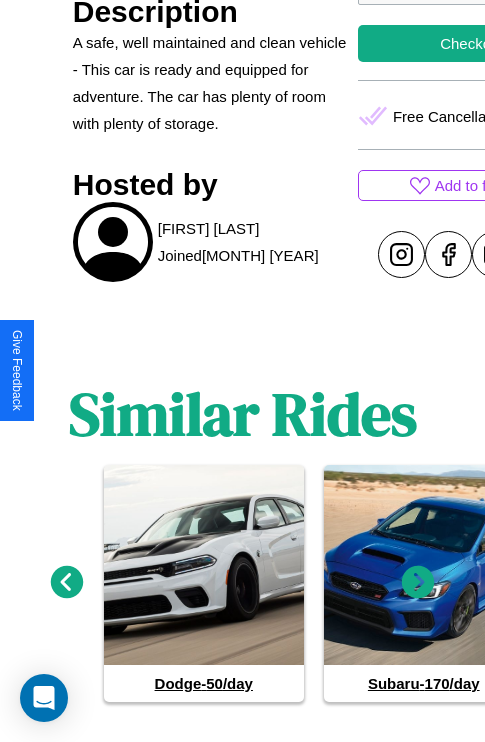 click 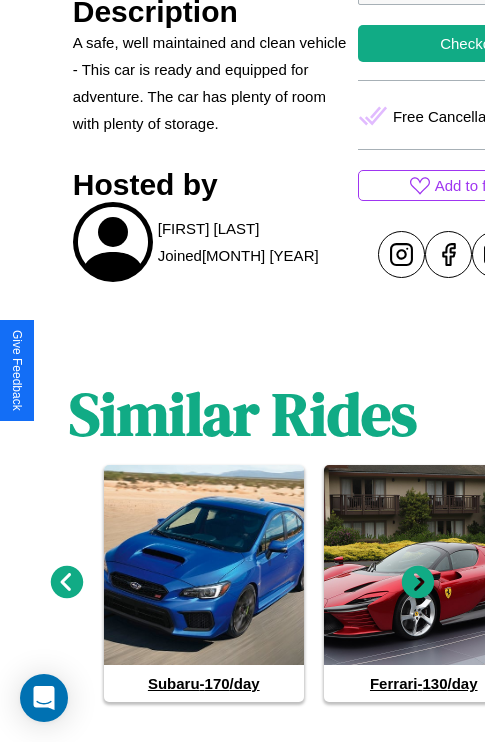 click 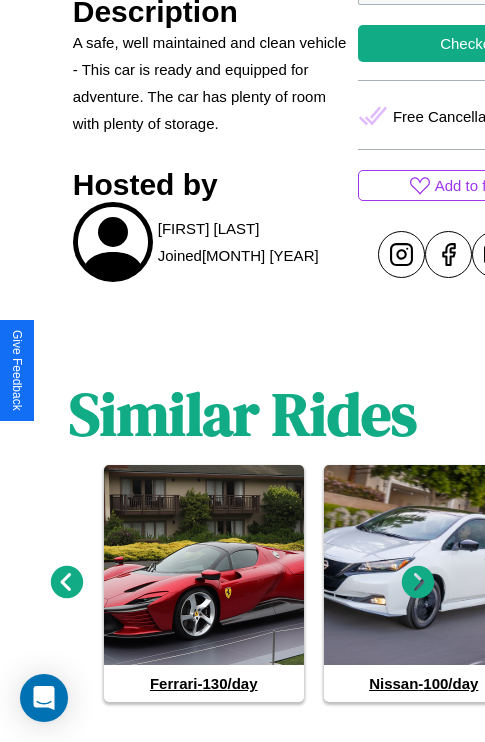 click 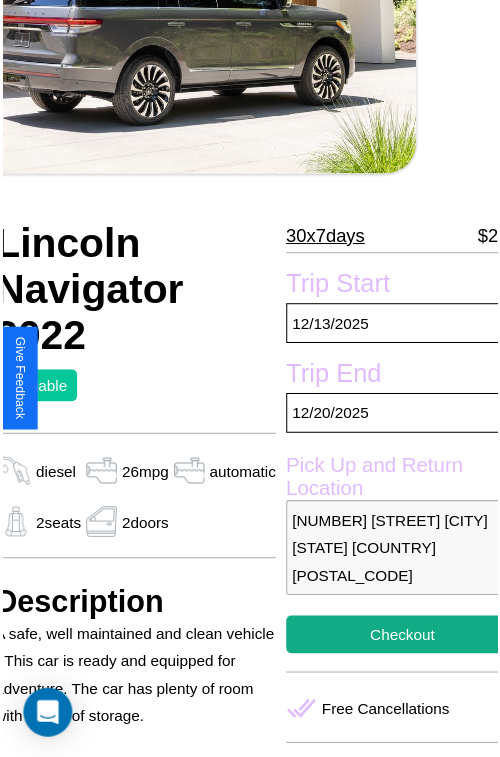 scroll, scrollTop: 154, scrollLeft: 88, axis: both 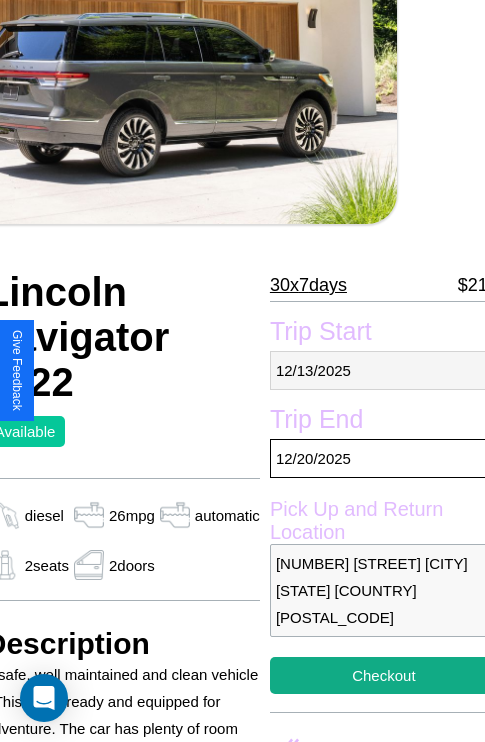 click on "[MM] / [DD] / [YYYY]" at bounding box center [384, 370] 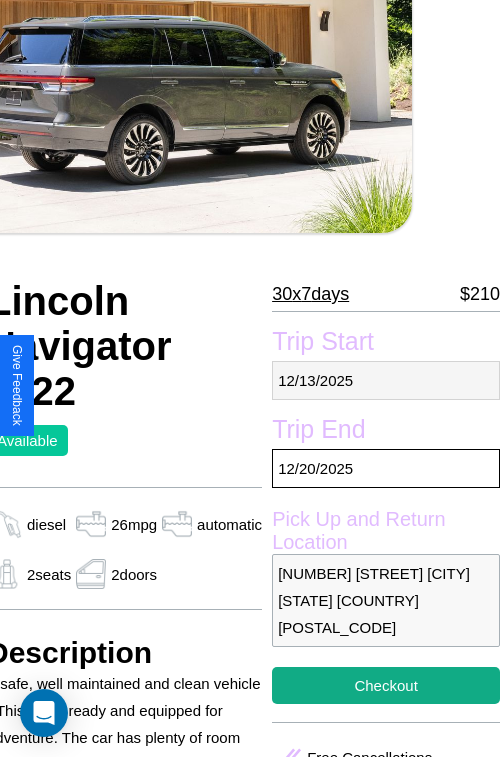 select on "*" 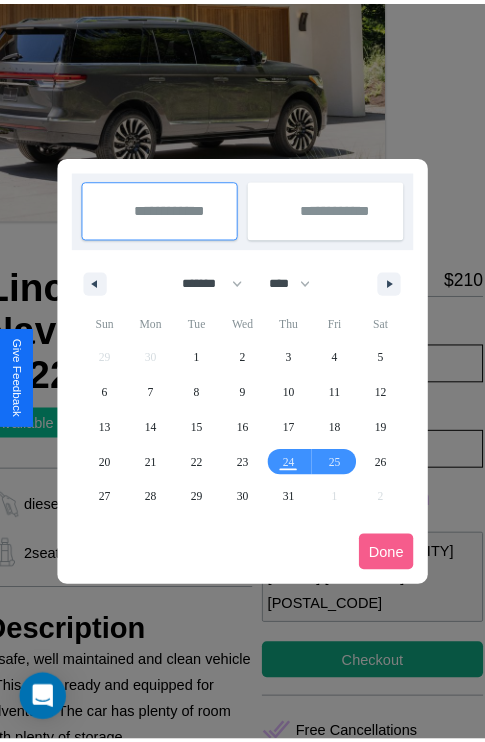 scroll, scrollTop: 0, scrollLeft: 88, axis: horizontal 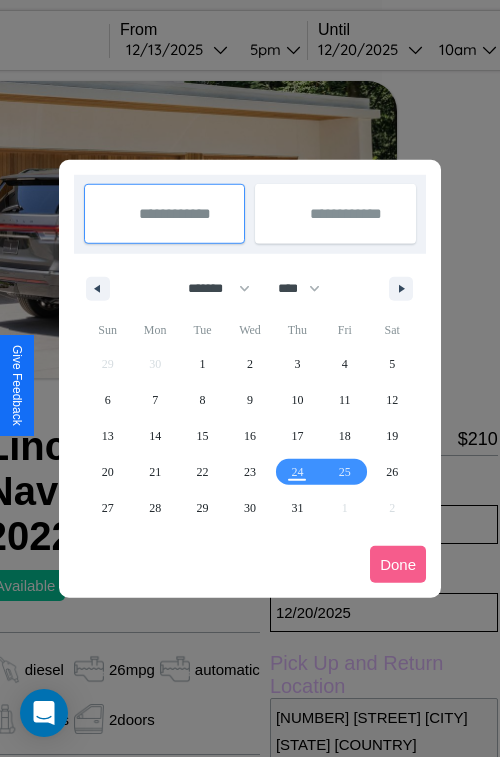 click at bounding box center (250, 378) 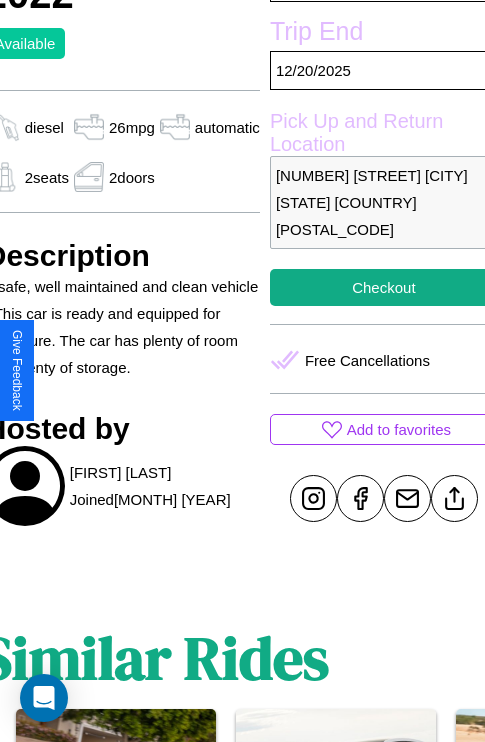 scroll, scrollTop: 574, scrollLeft: 88, axis: both 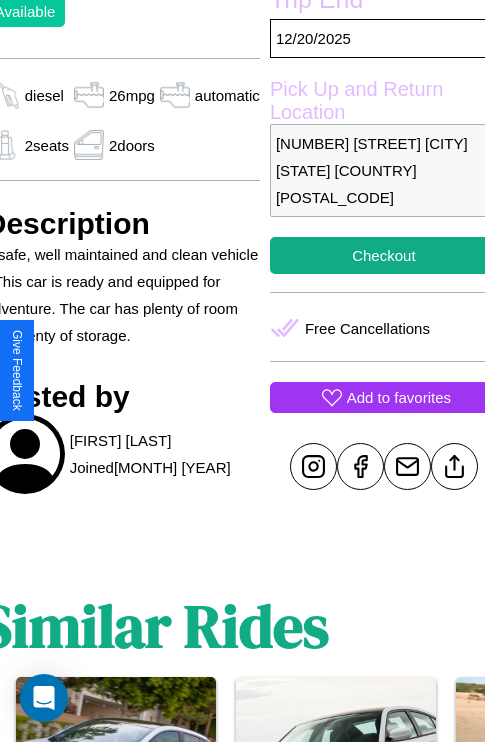 click on "Add to favorites" at bounding box center [399, 397] 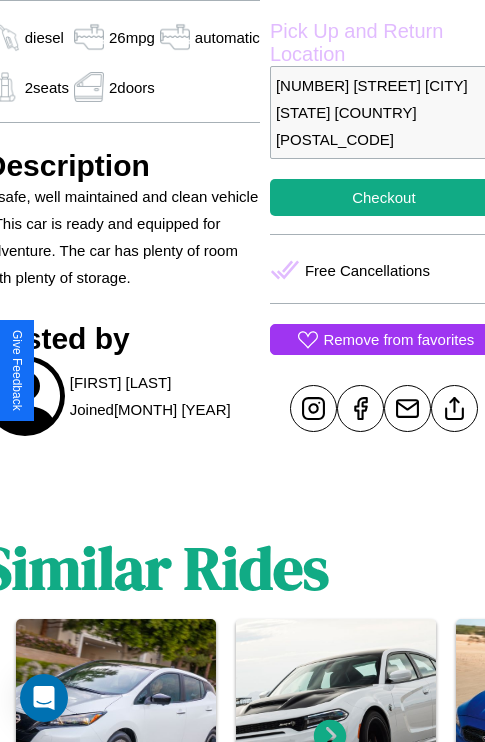 scroll, scrollTop: 643, scrollLeft: 88, axis: both 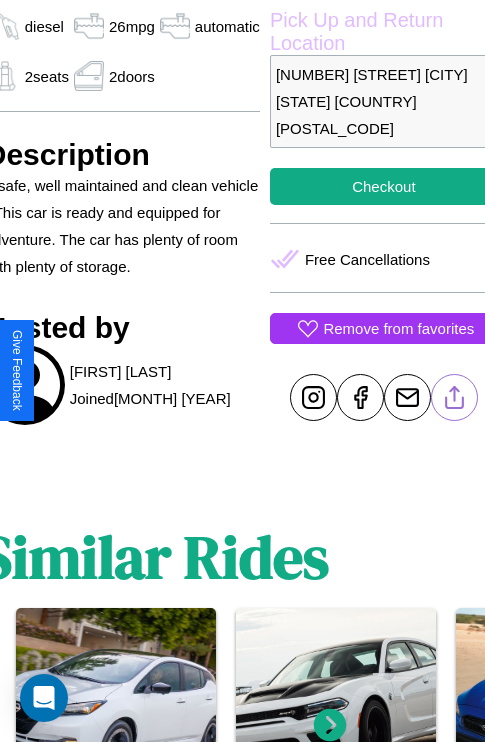 click 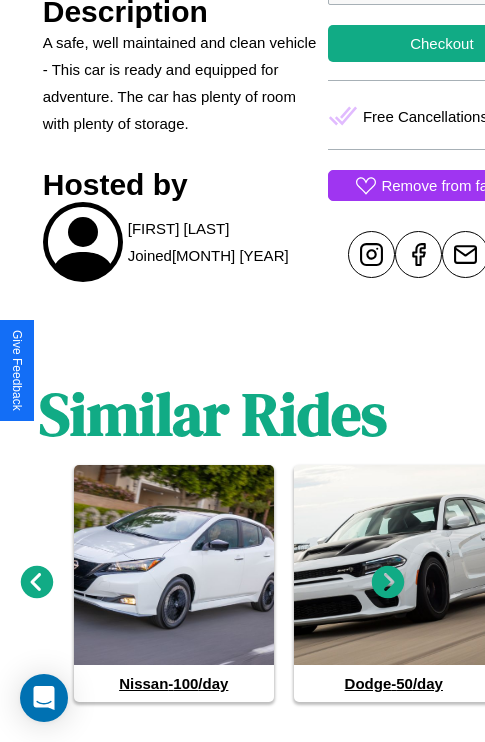 click 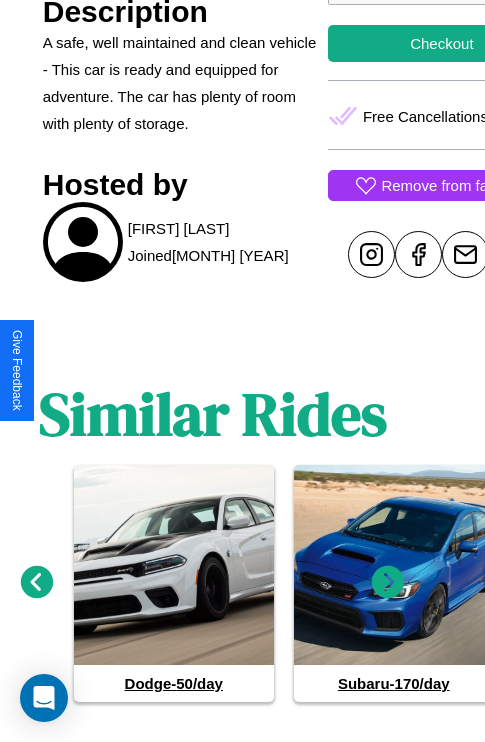 click 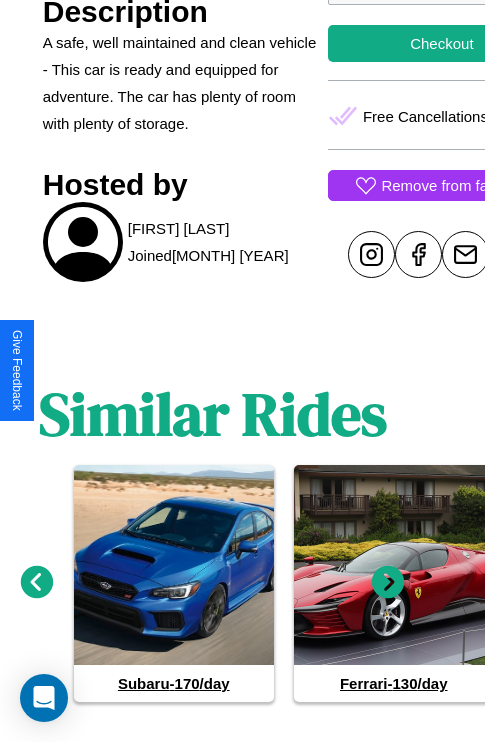 click 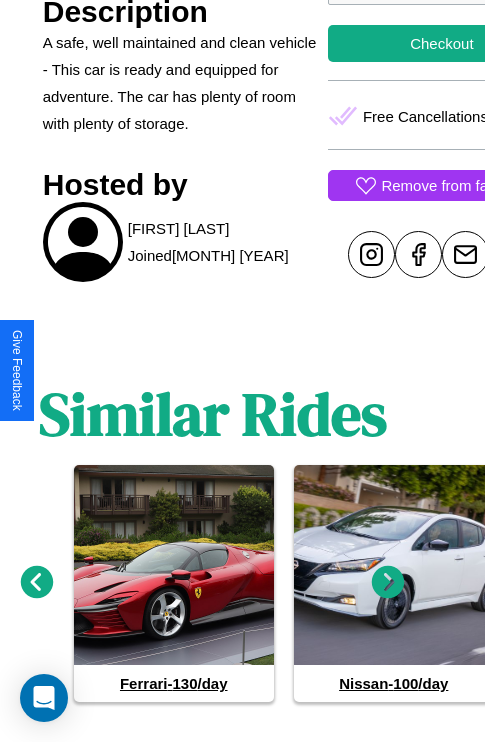 click 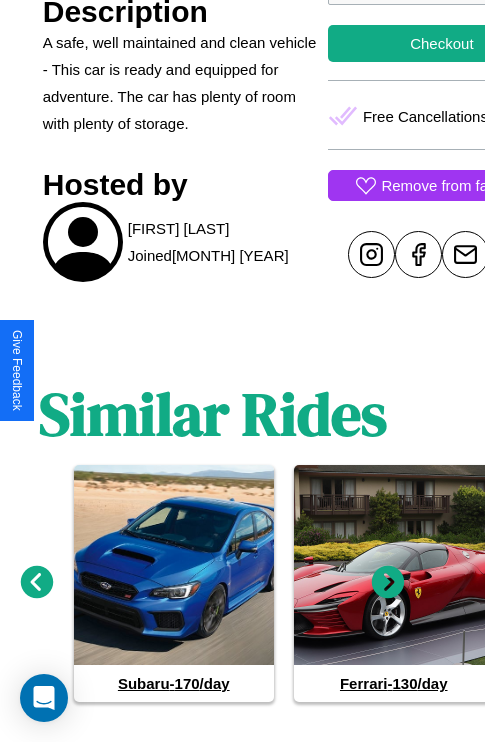 click 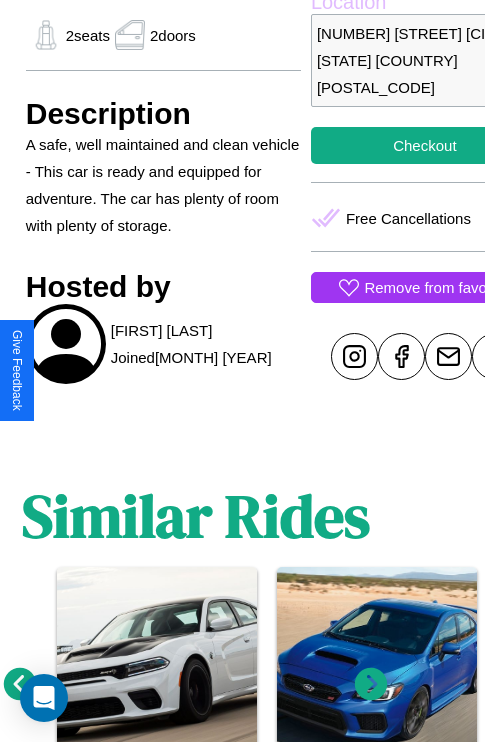 scroll, scrollTop: 432, scrollLeft: 88, axis: both 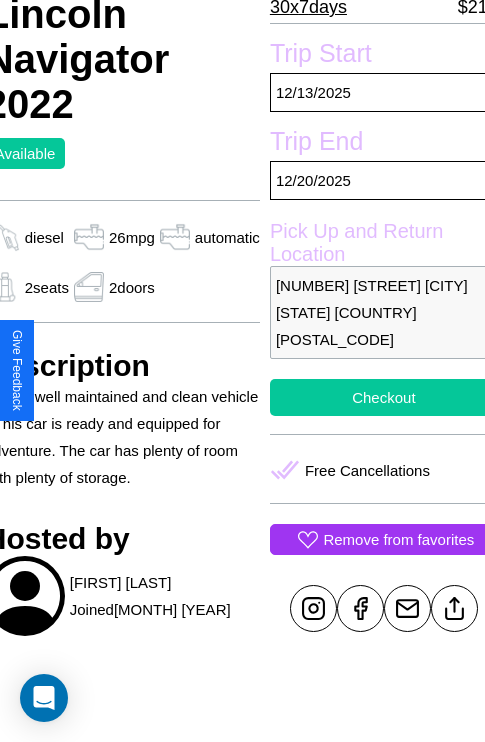 click on "Checkout" at bounding box center (384, 397) 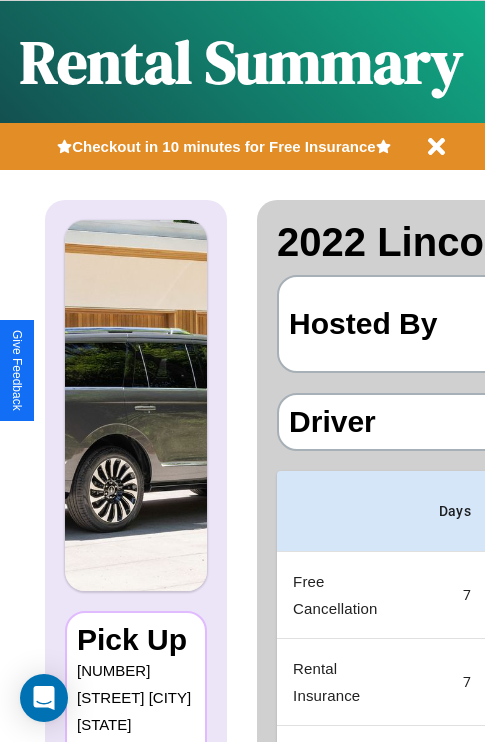 scroll, scrollTop: 0, scrollLeft: 383, axis: horizontal 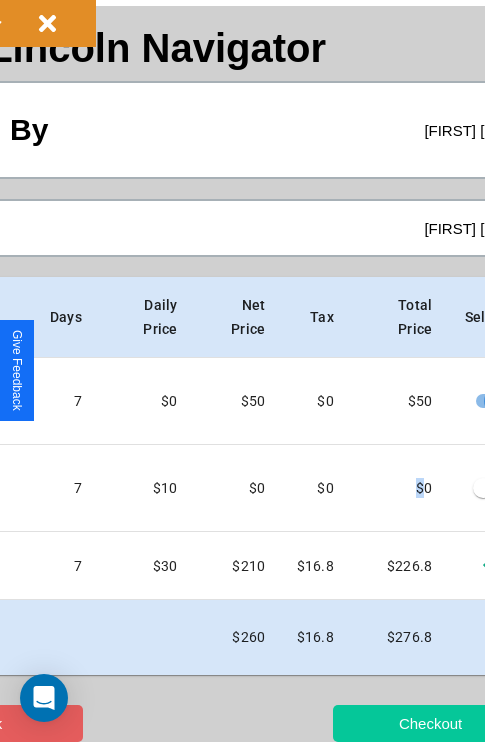 click on "Checkout" at bounding box center (430, 723) 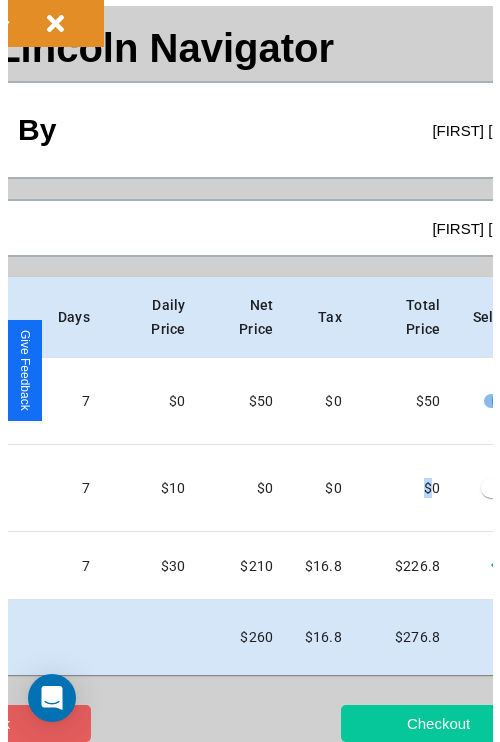 scroll, scrollTop: 0, scrollLeft: 0, axis: both 